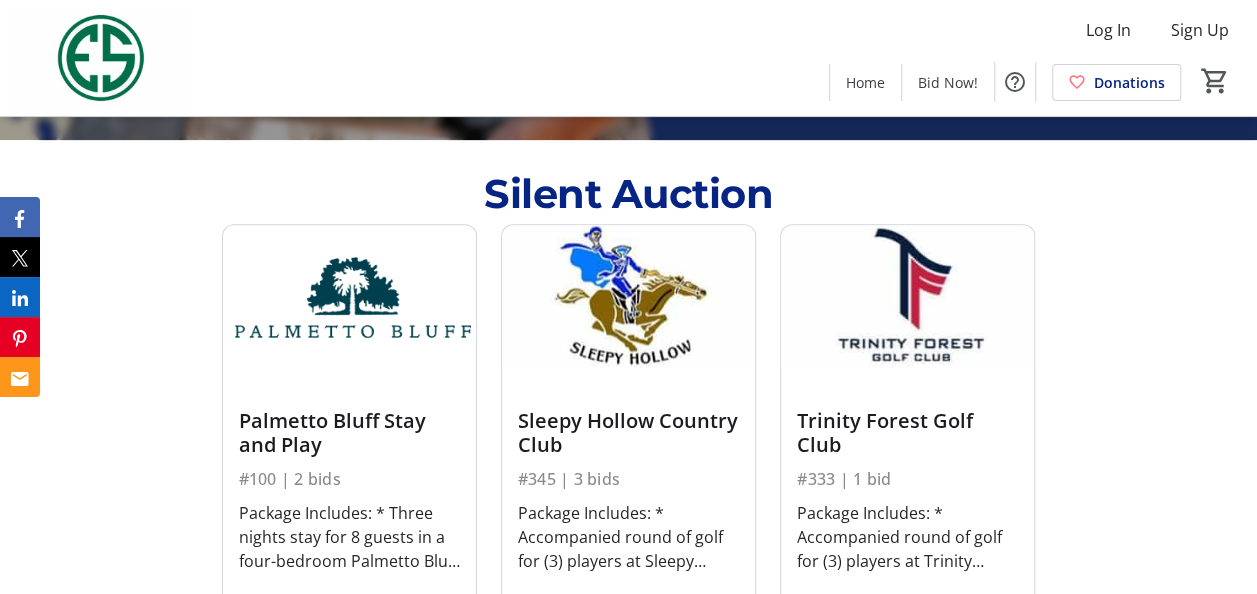 scroll, scrollTop: 600, scrollLeft: 0, axis: vertical 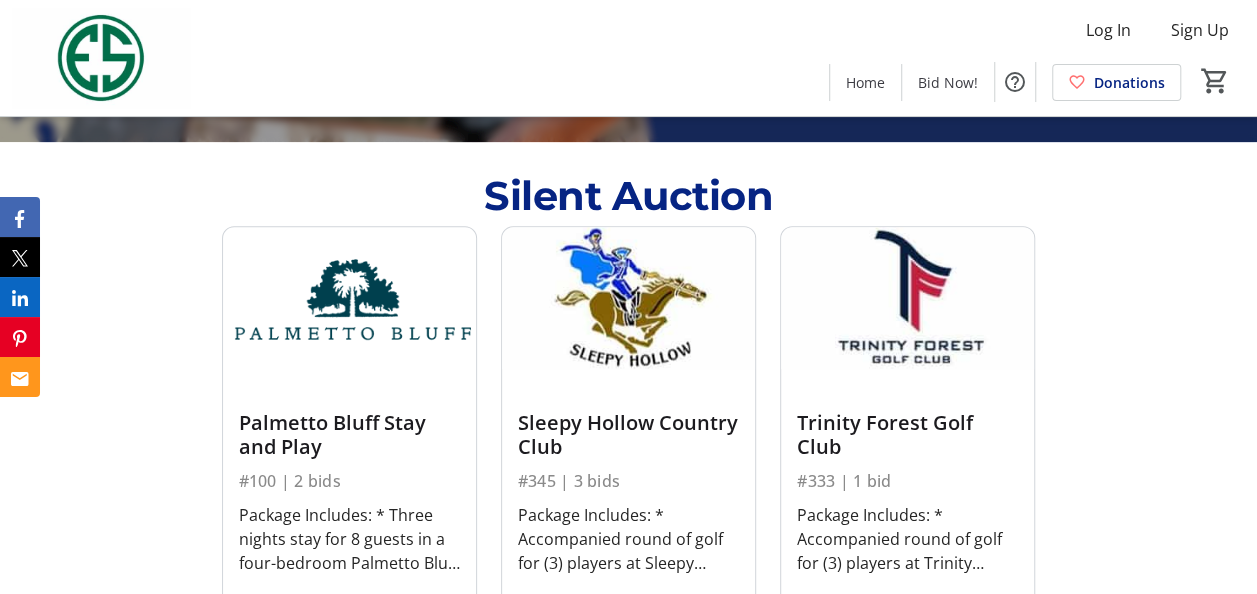 click at bounding box center [349, 298] 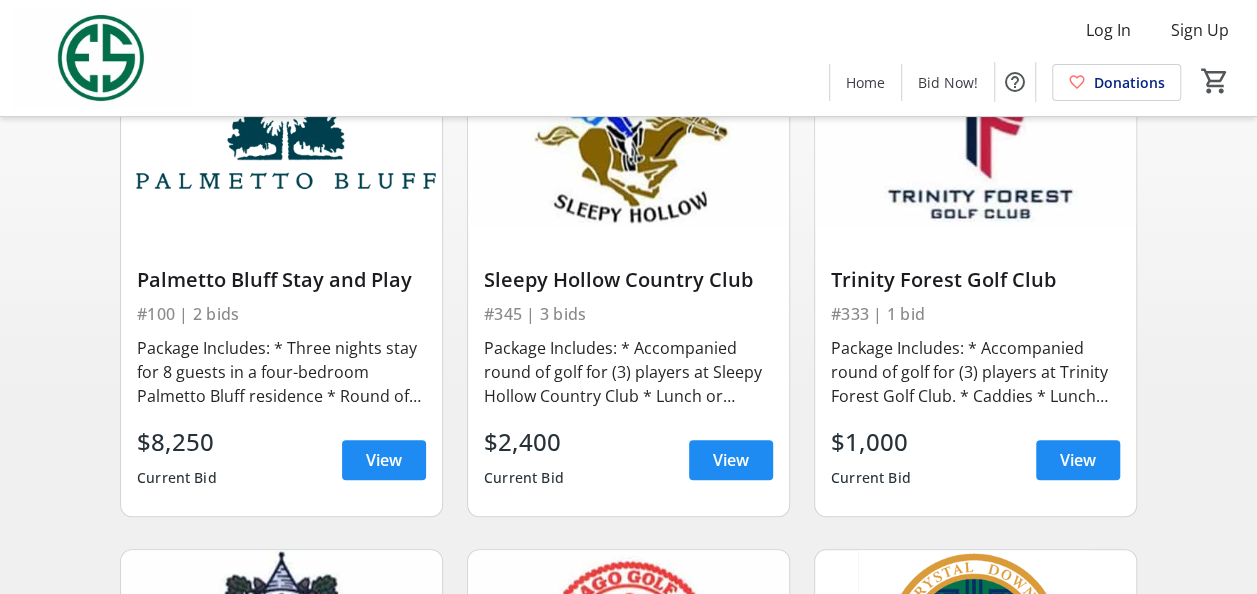 scroll, scrollTop: 300, scrollLeft: 0, axis: vertical 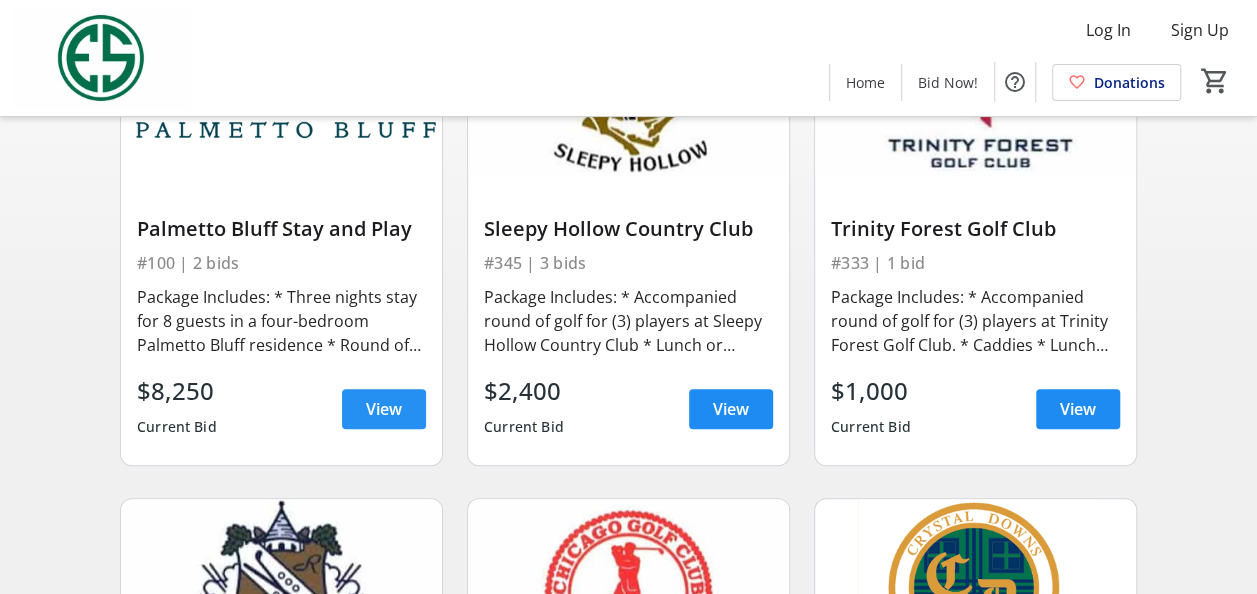 click on "View" at bounding box center [384, 409] 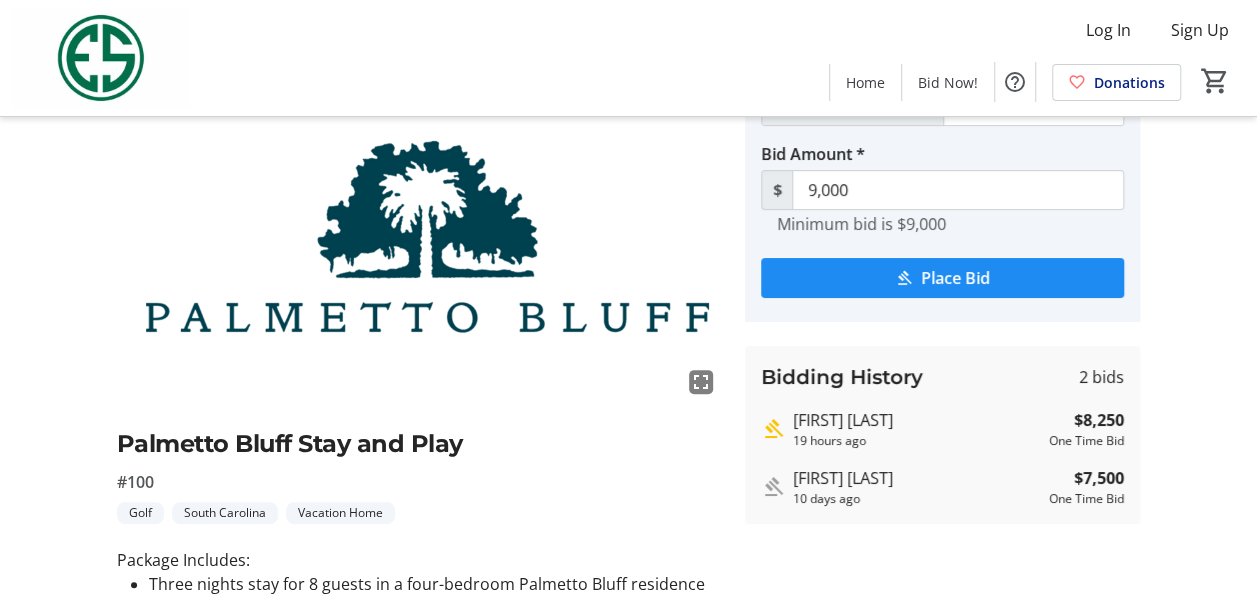 scroll, scrollTop: 36, scrollLeft: 0, axis: vertical 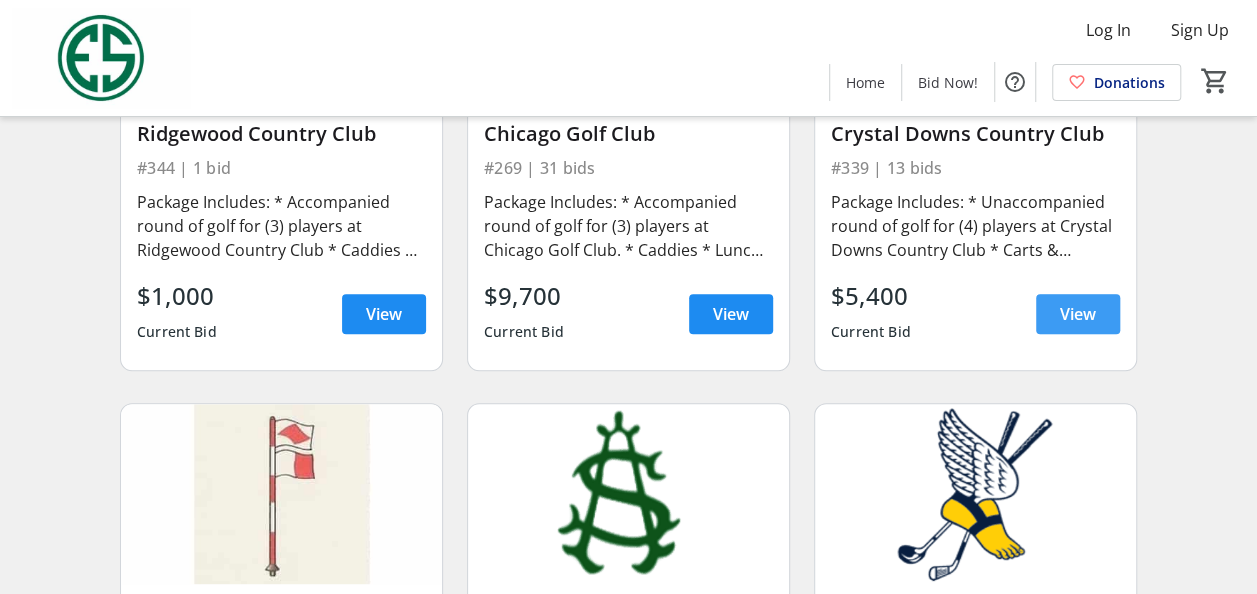 click at bounding box center (1078, 314) 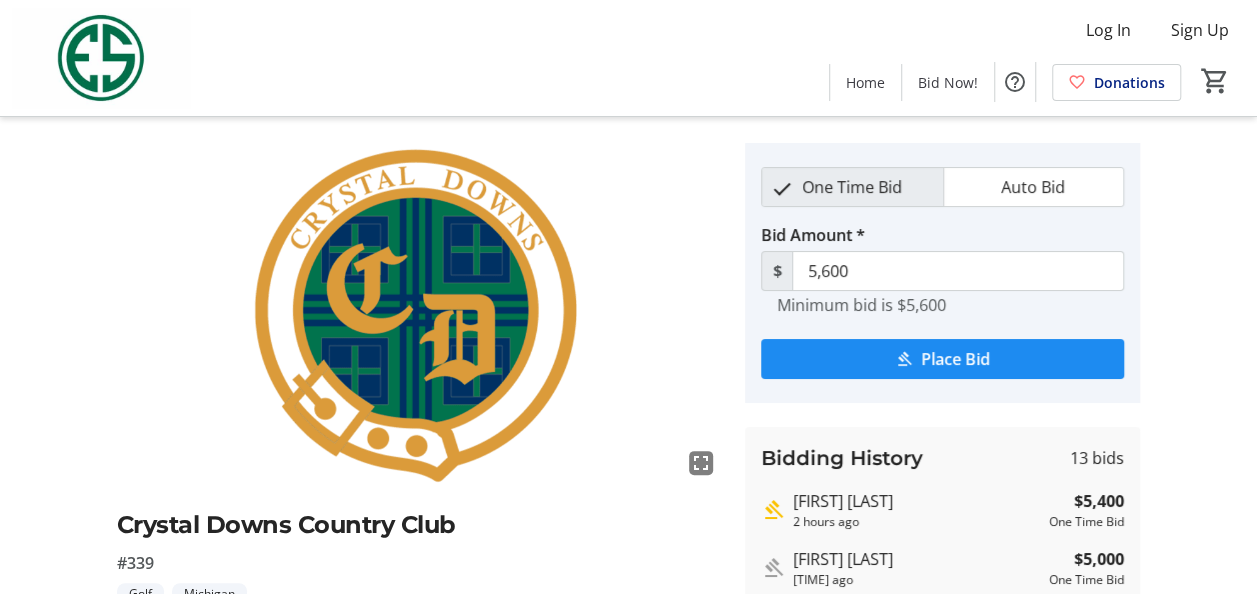 scroll, scrollTop: 0, scrollLeft: 0, axis: both 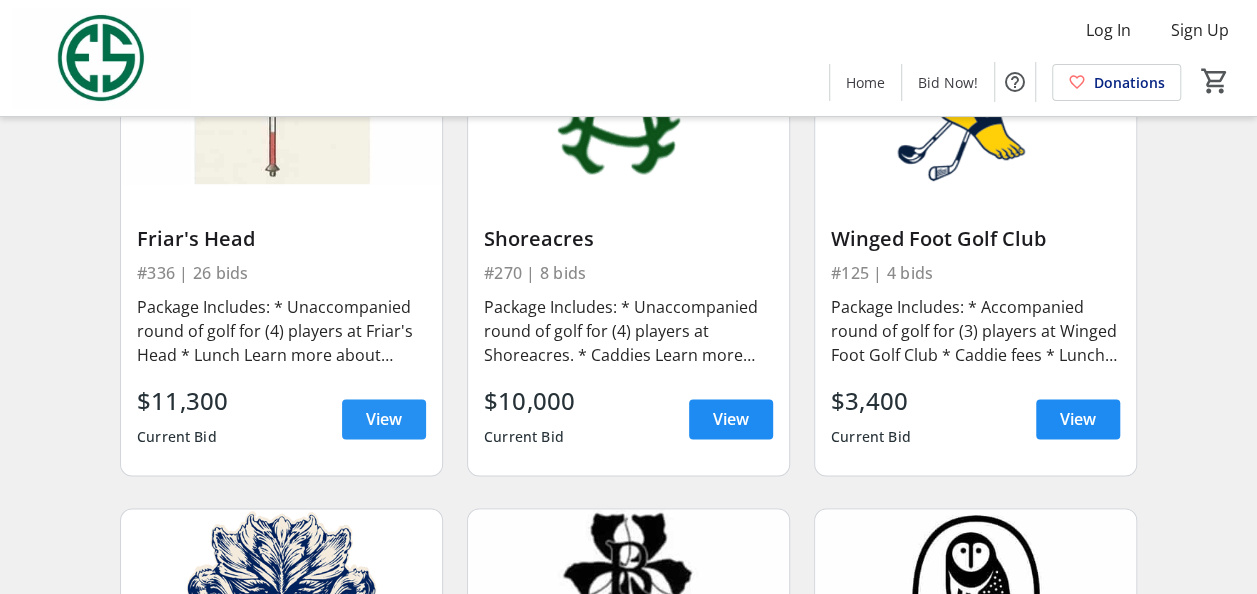 click at bounding box center [384, 419] 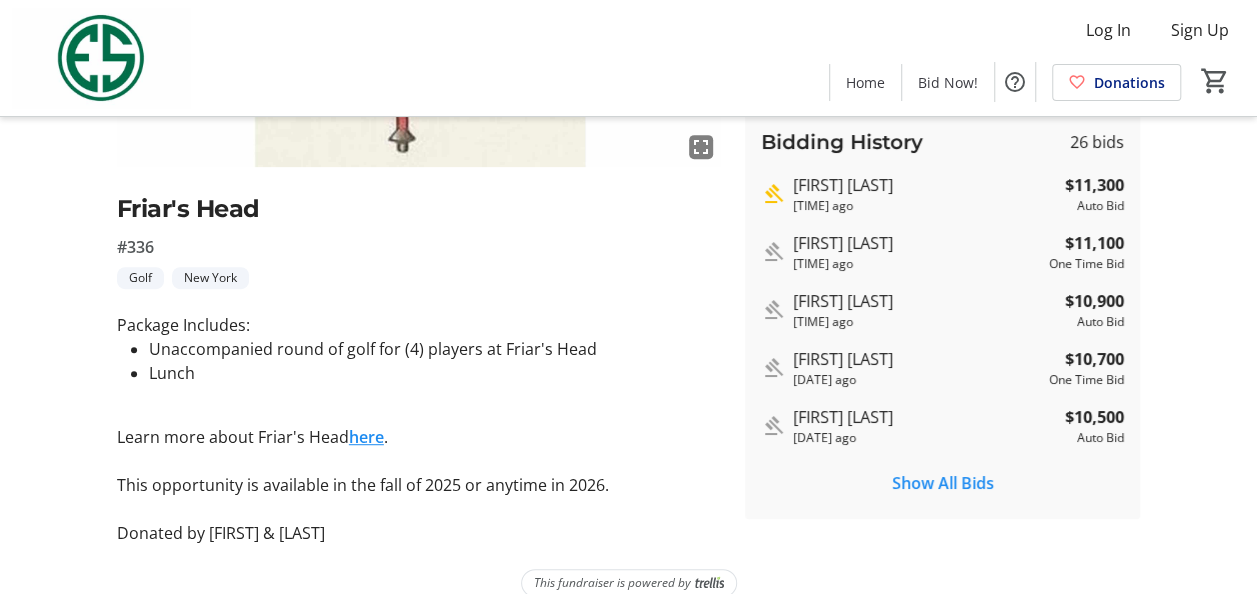 scroll, scrollTop: 388, scrollLeft: 0, axis: vertical 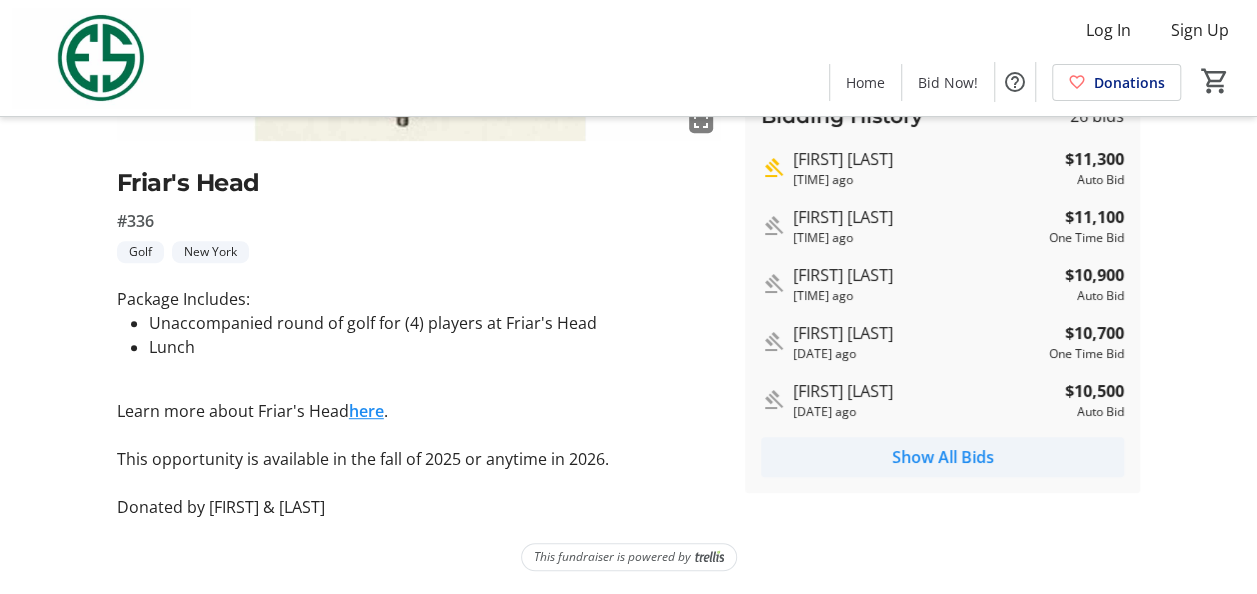 click on "Show All Bids" 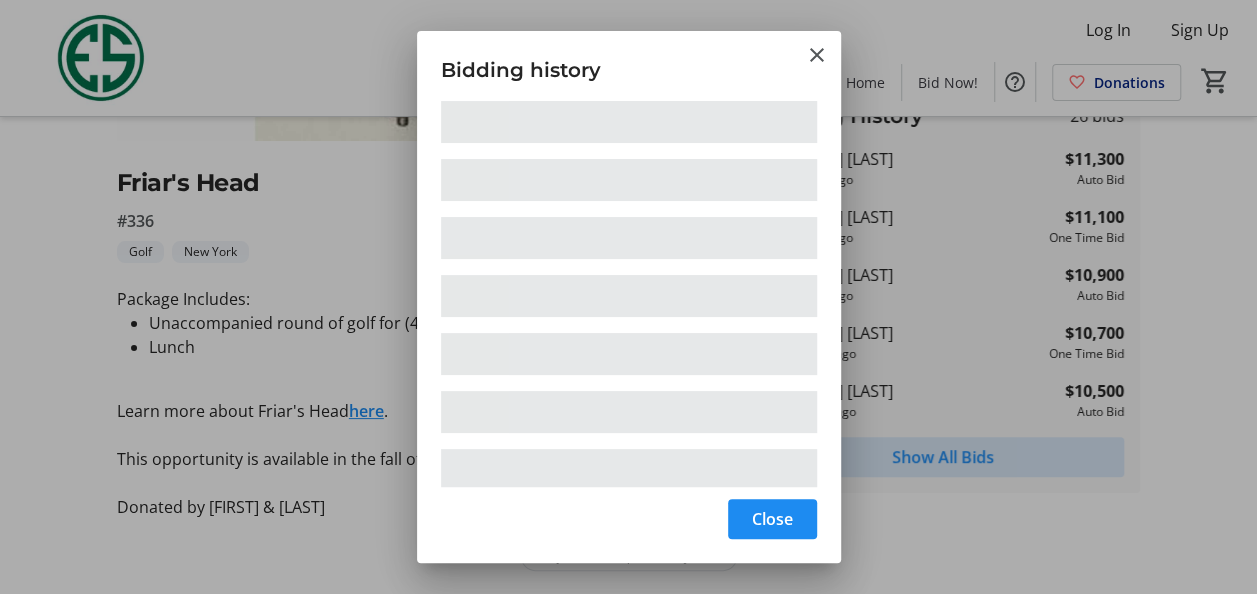 scroll, scrollTop: 0, scrollLeft: 0, axis: both 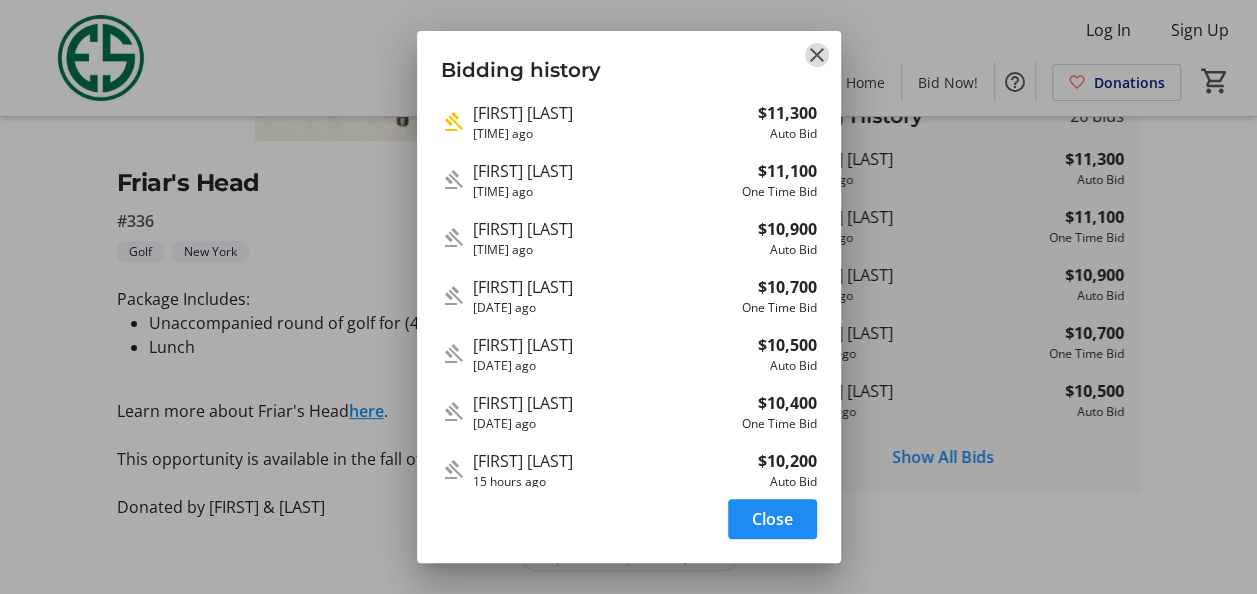 click at bounding box center (817, 55) 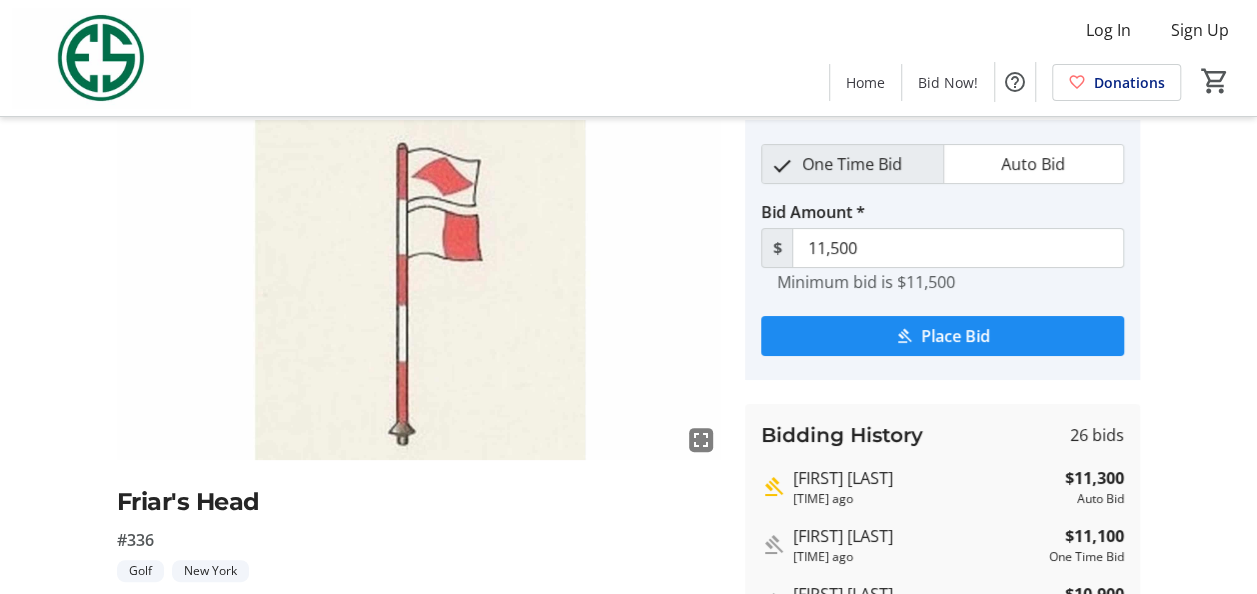 scroll, scrollTop: 0, scrollLeft: 0, axis: both 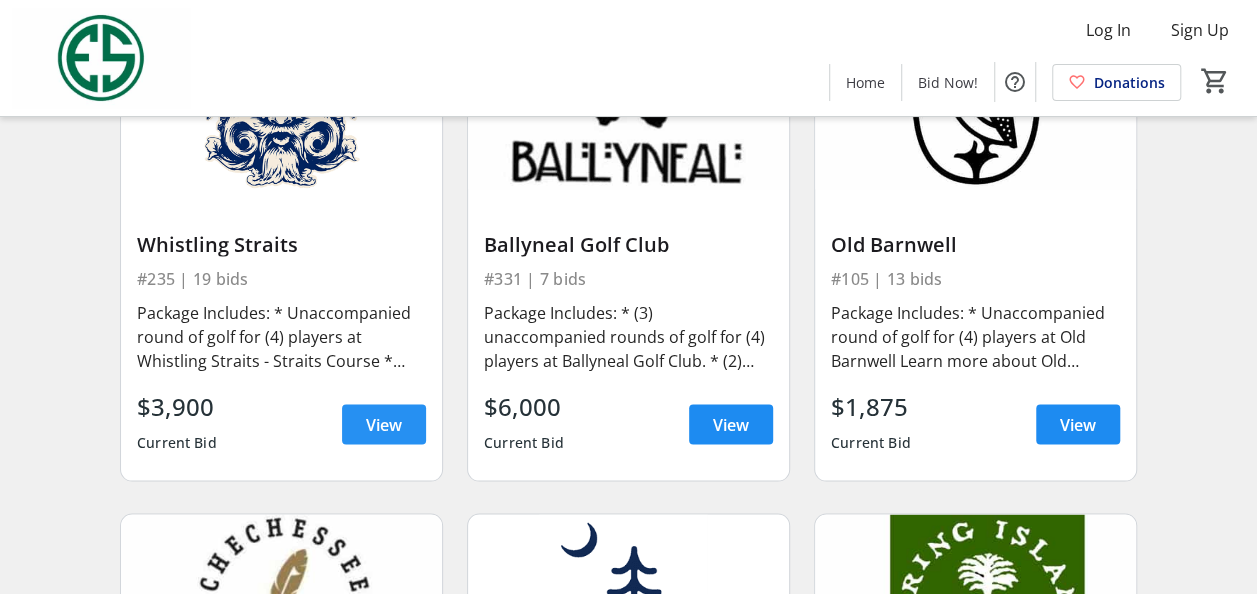 click on "View" at bounding box center (384, 424) 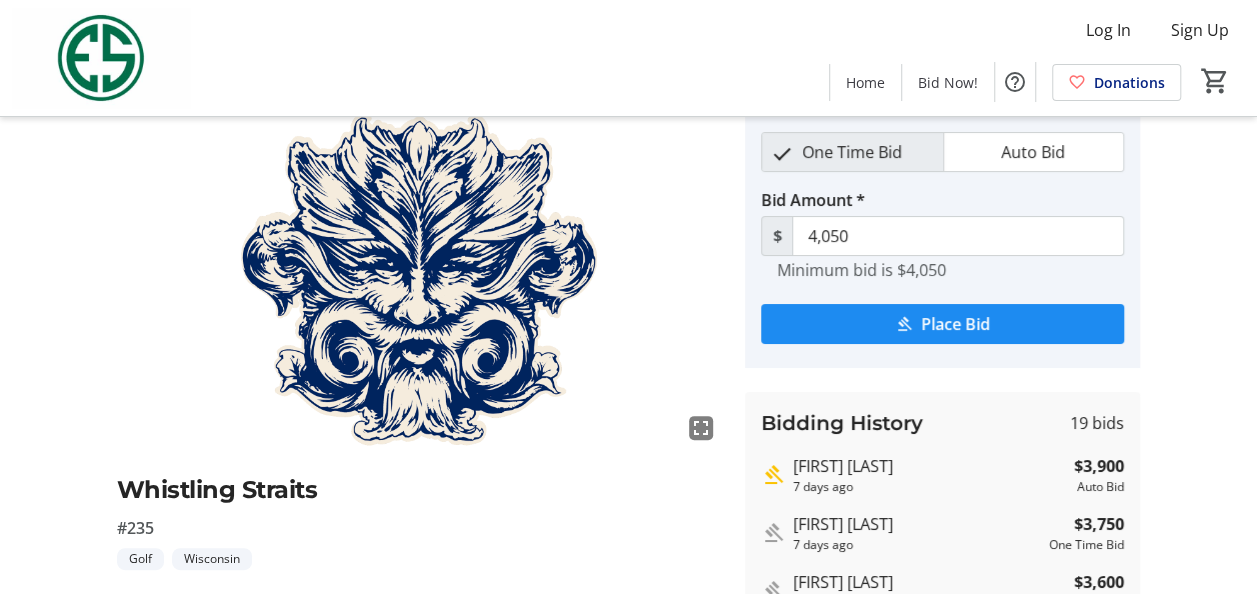 scroll, scrollTop: 0, scrollLeft: 0, axis: both 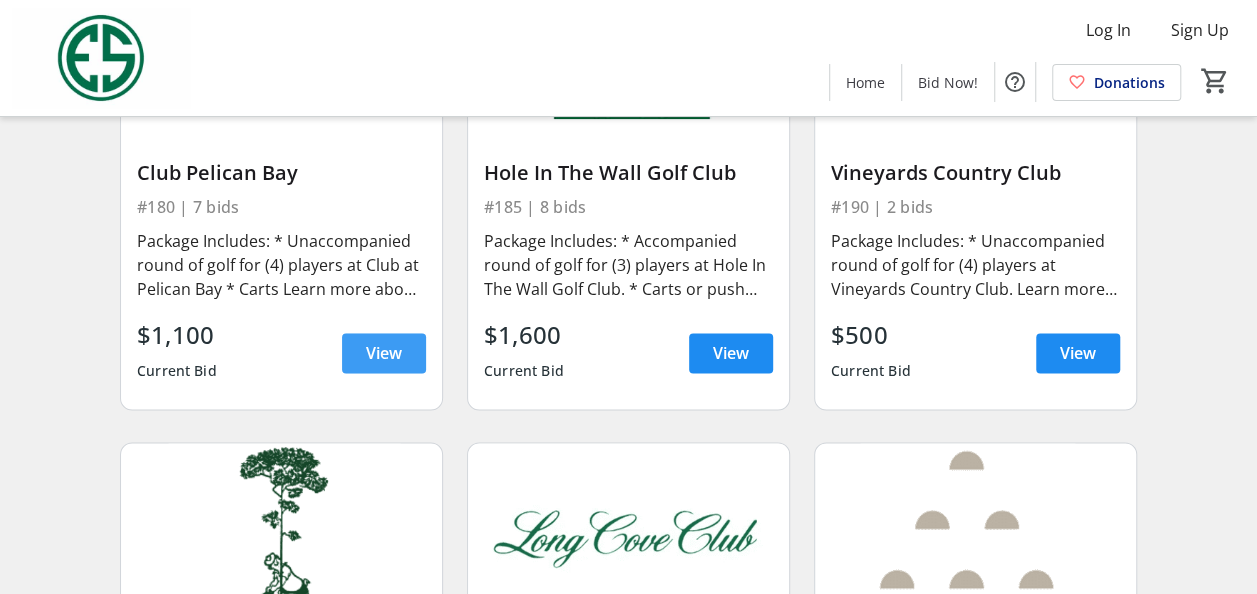 click at bounding box center [384, 353] 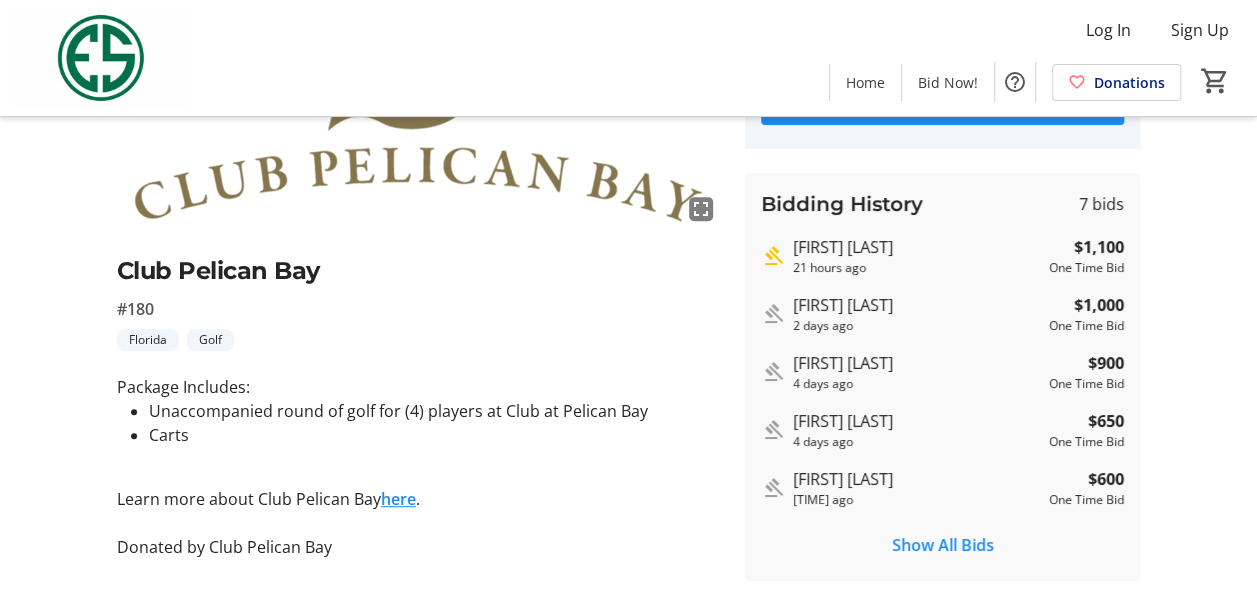 scroll, scrollTop: 361, scrollLeft: 0, axis: vertical 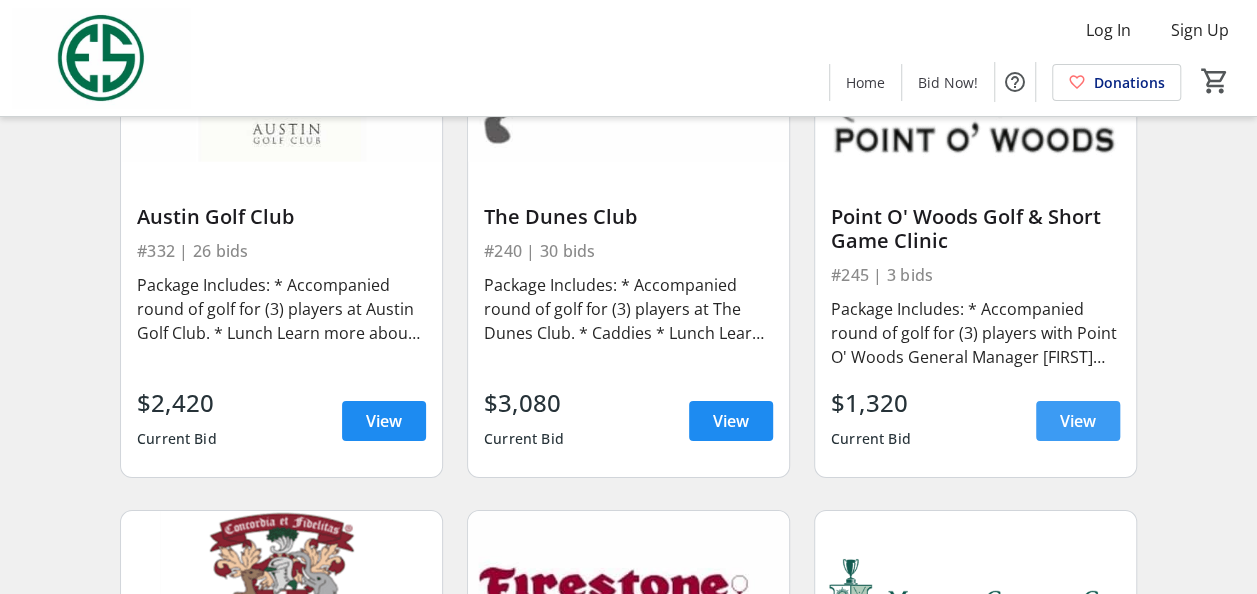 click on "View" at bounding box center [1078, 421] 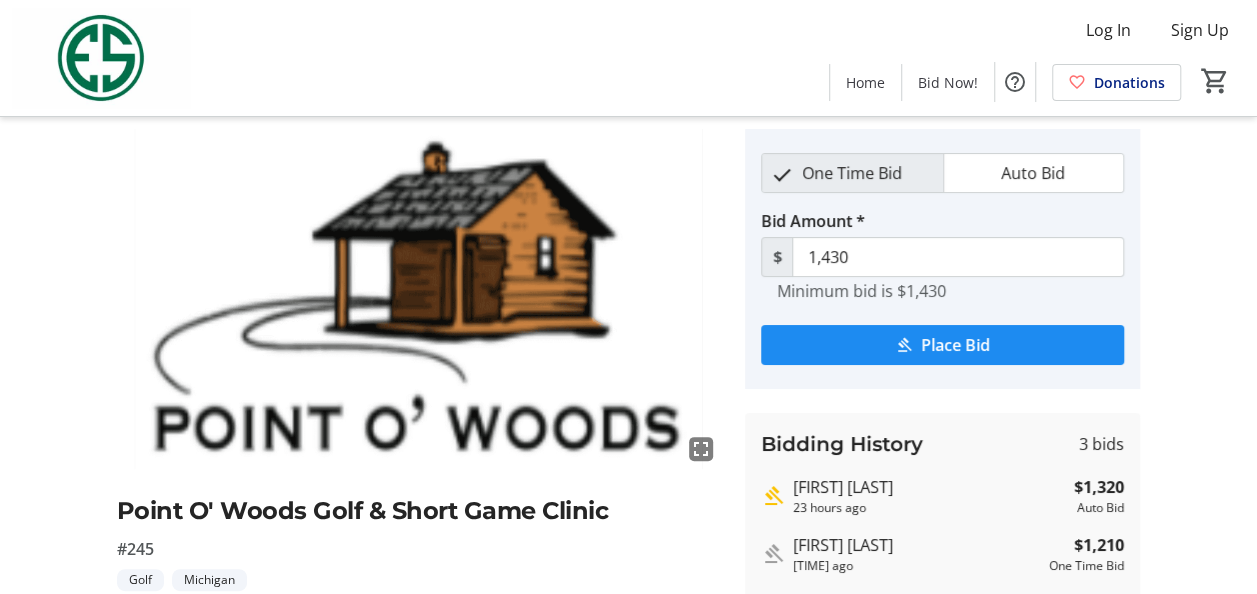 scroll, scrollTop: 0, scrollLeft: 0, axis: both 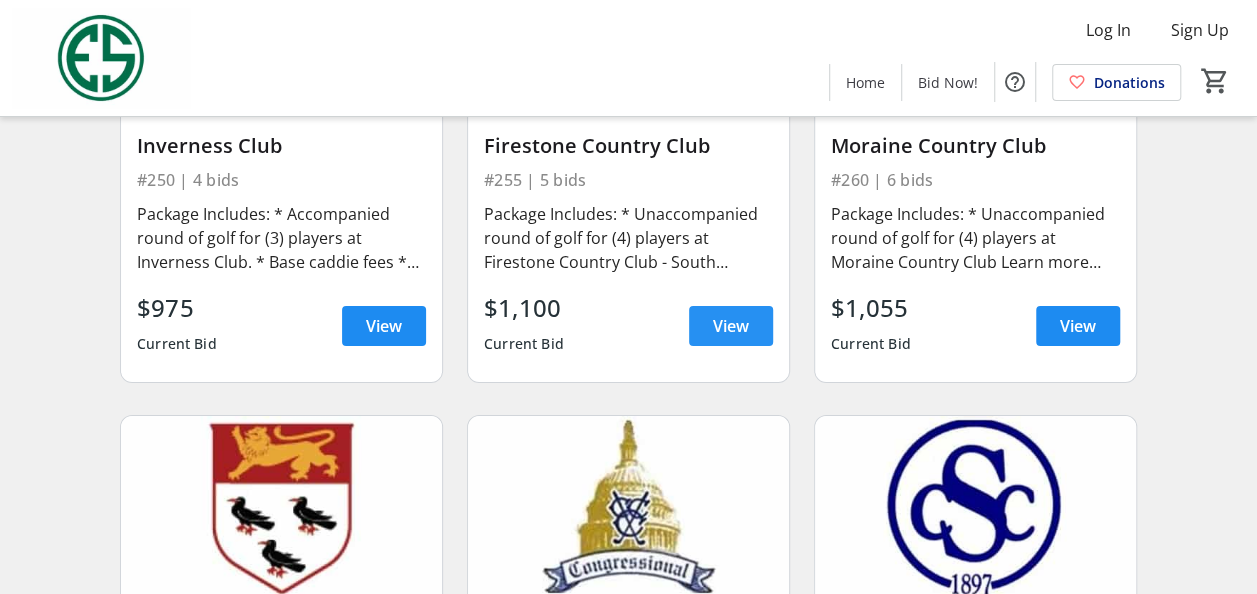 click on "View" at bounding box center [731, 326] 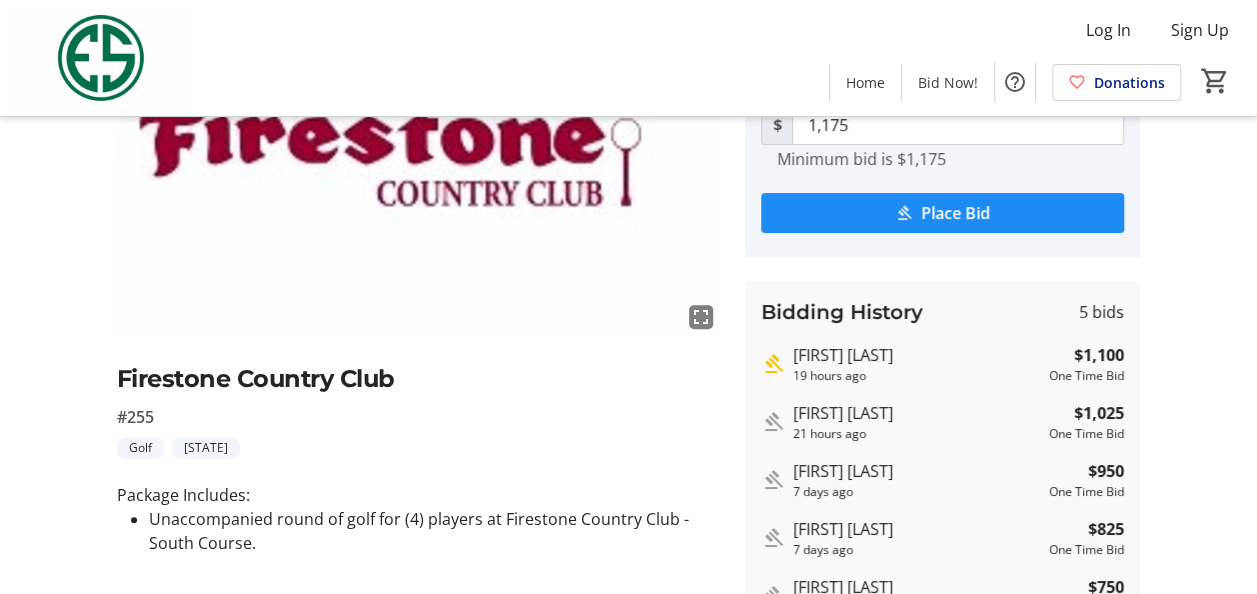 scroll, scrollTop: 200, scrollLeft: 0, axis: vertical 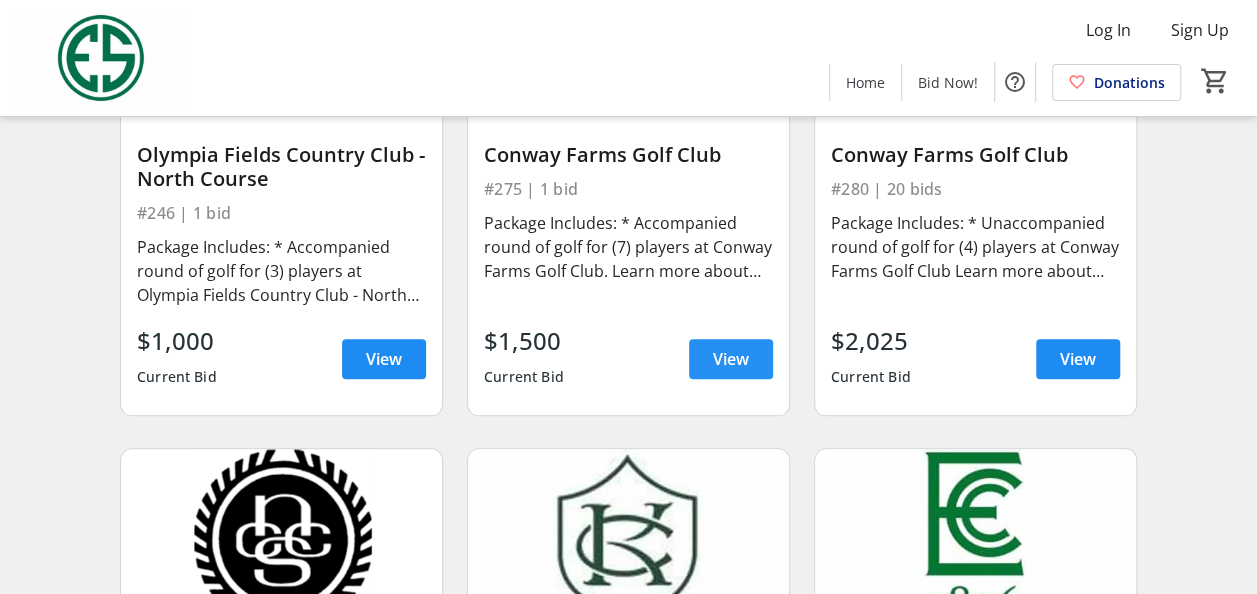 click at bounding box center (731, 359) 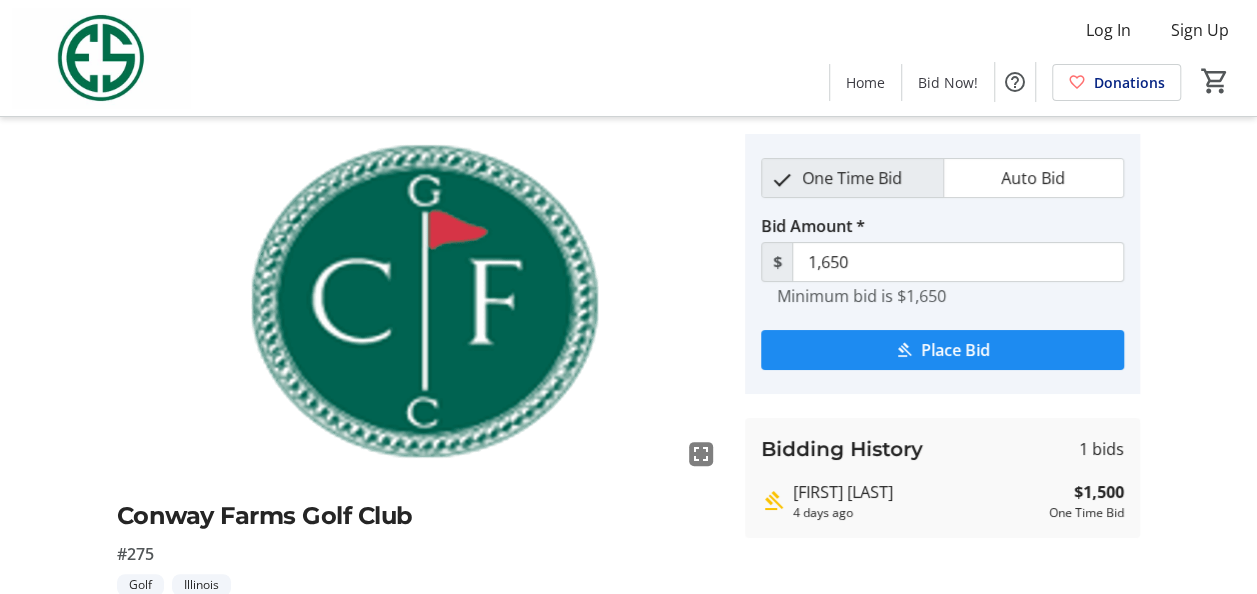 scroll, scrollTop: 0, scrollLeft: 0, axis: both 